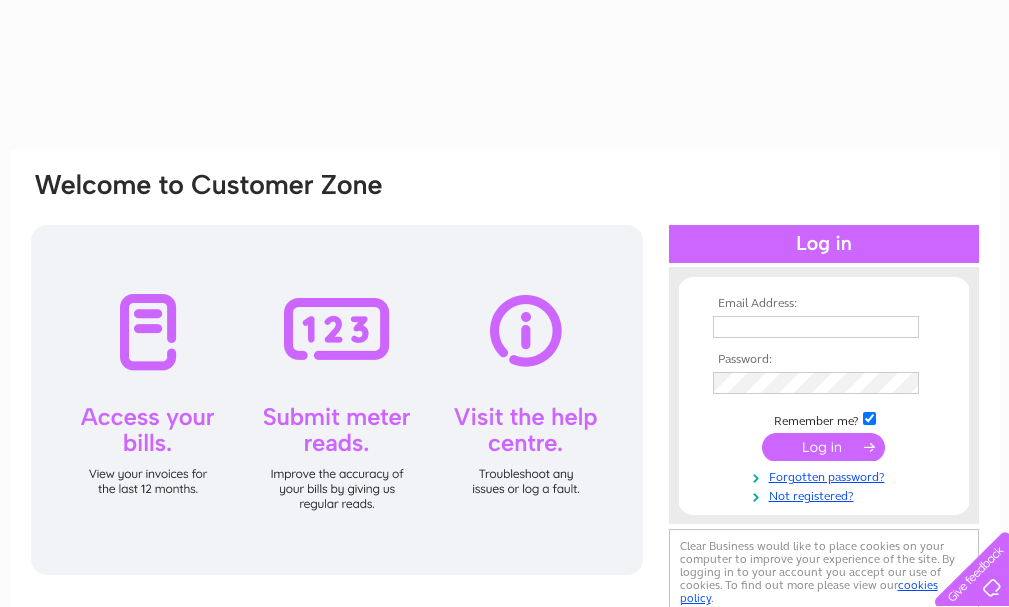 scroll, scrollTop: 0, scrollLeft: 0, axis: both 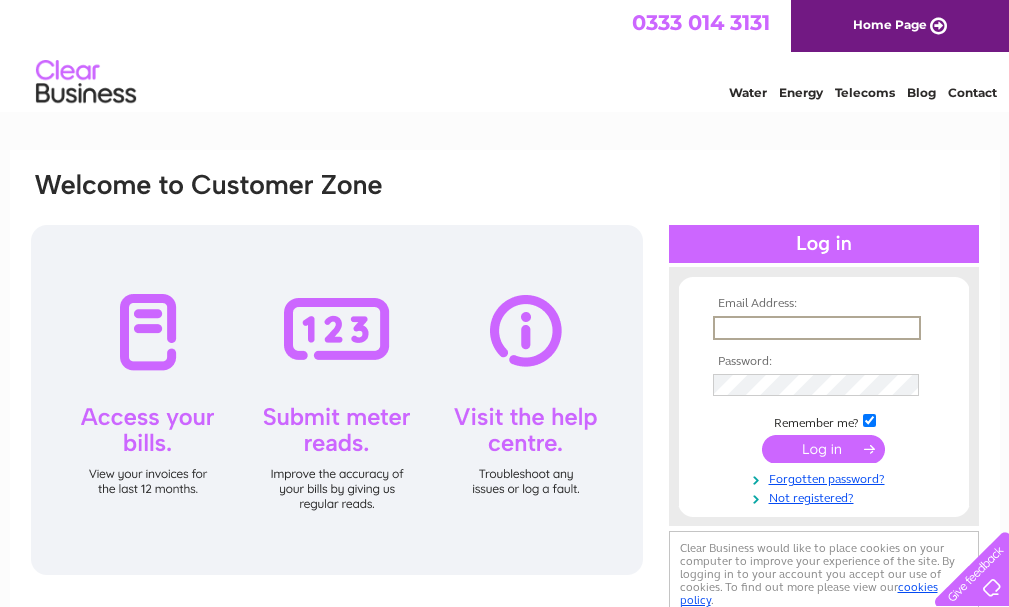 type on "ads-motors@hotmail.com" 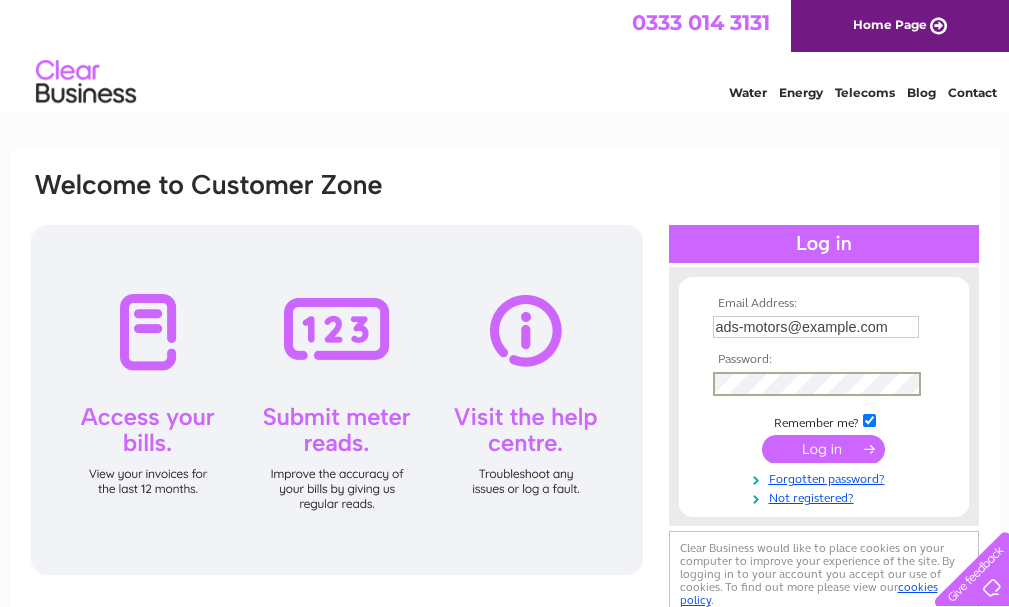 click at bounding box center [823, 449] 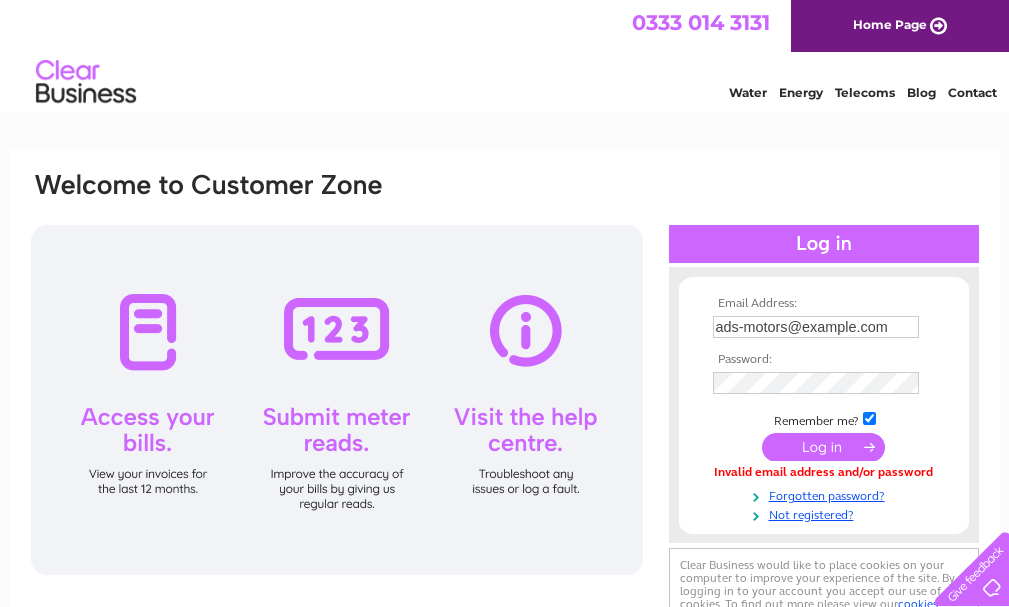 scroll, scrollTop: 0, scrollLeft: 0, axis: both 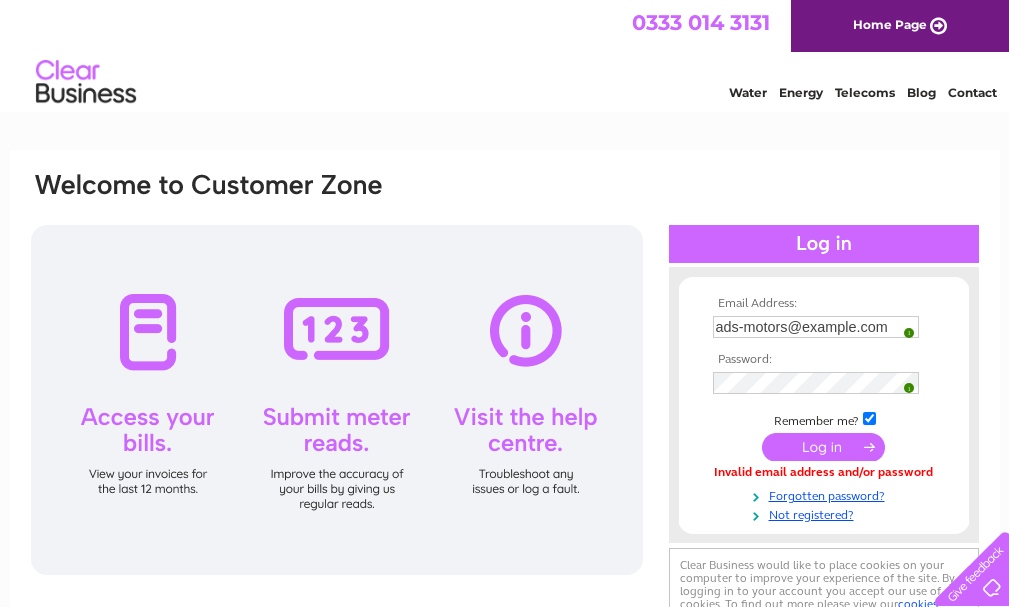 click at bounding box center [904, 327] 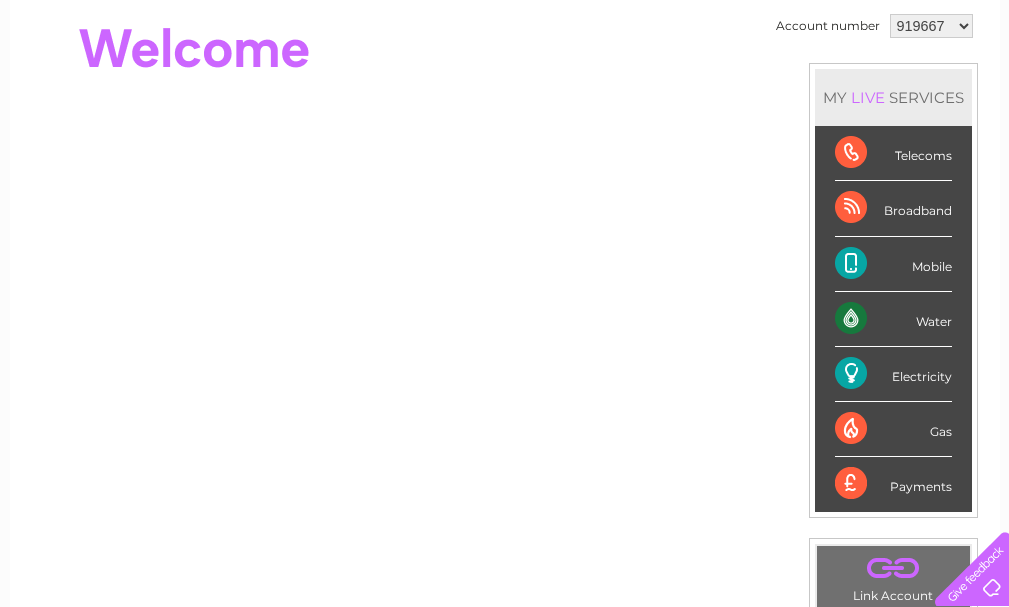 scroll, scrollTop: 0, scrollLeft: 0, axis: both 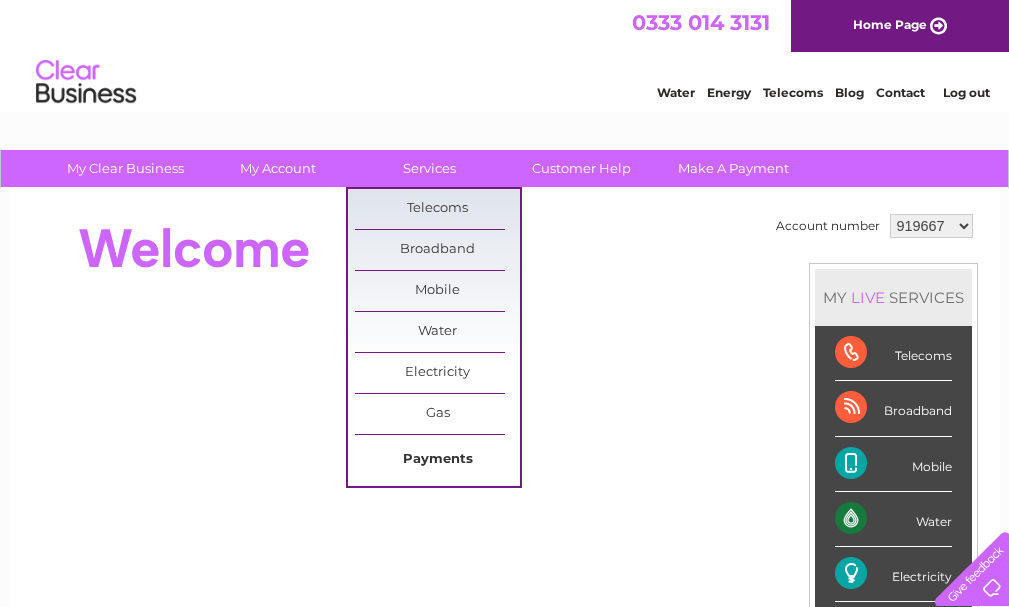 click on "Payments" at bounding box center (437, 460) 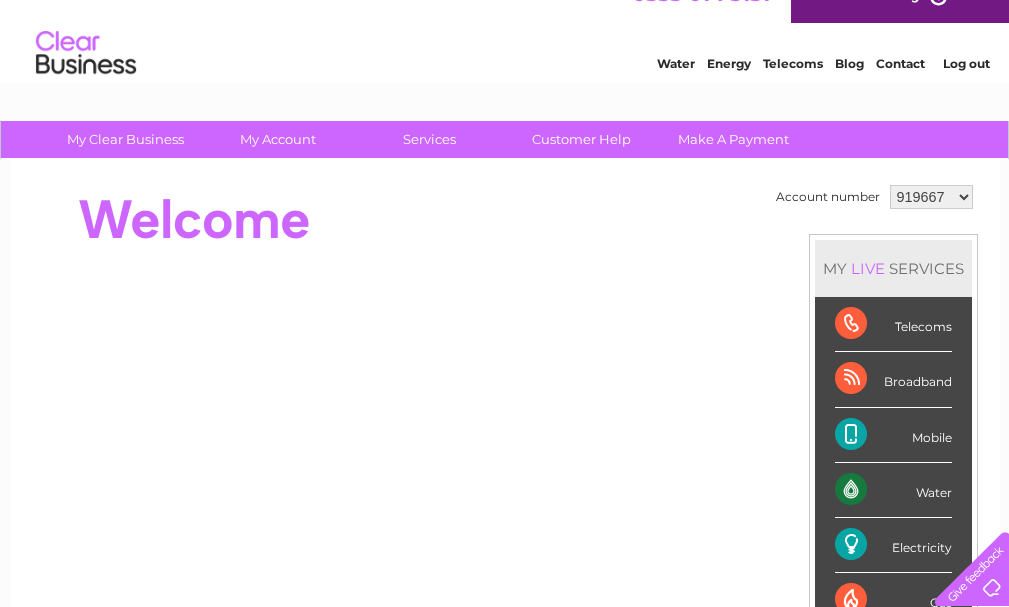 scroll, scrollTop: 0, scrollLeft: 0, axis: both 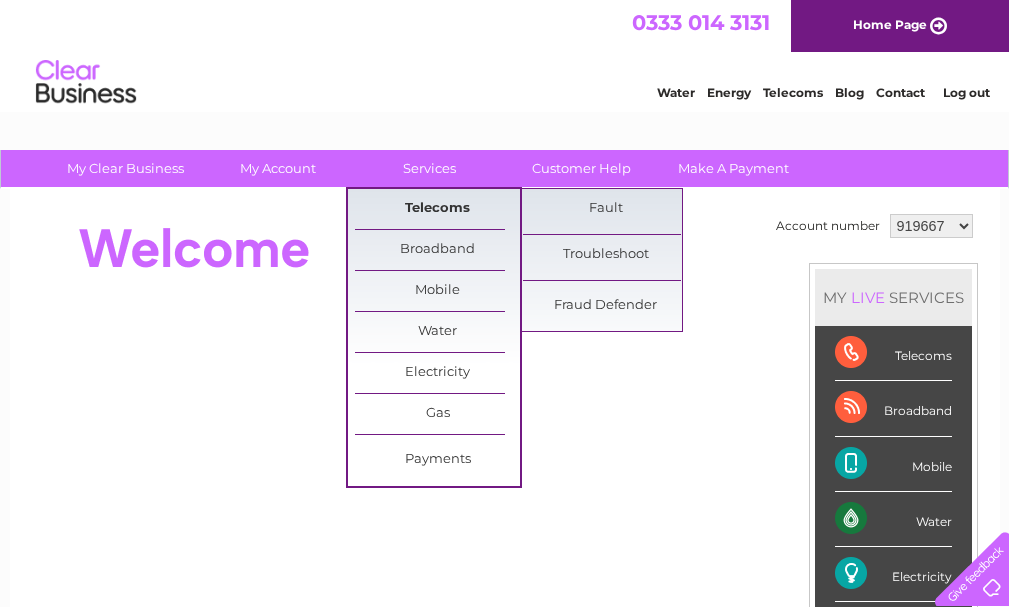 click on "Telecoms" at bounding box center [437, 209] 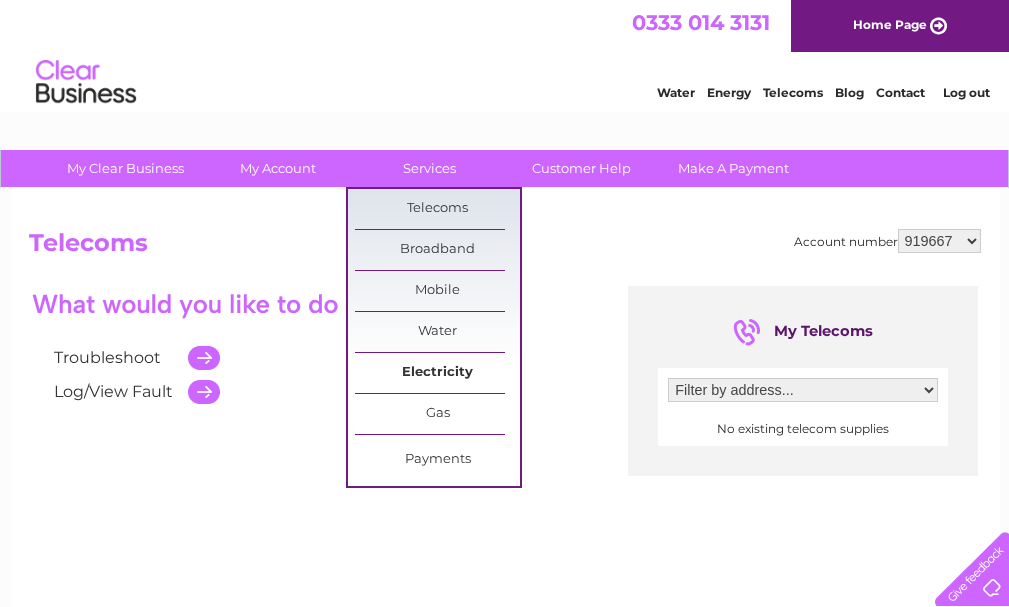 scroll, scrollTop: 0, scrollLeft: 0, axis: both 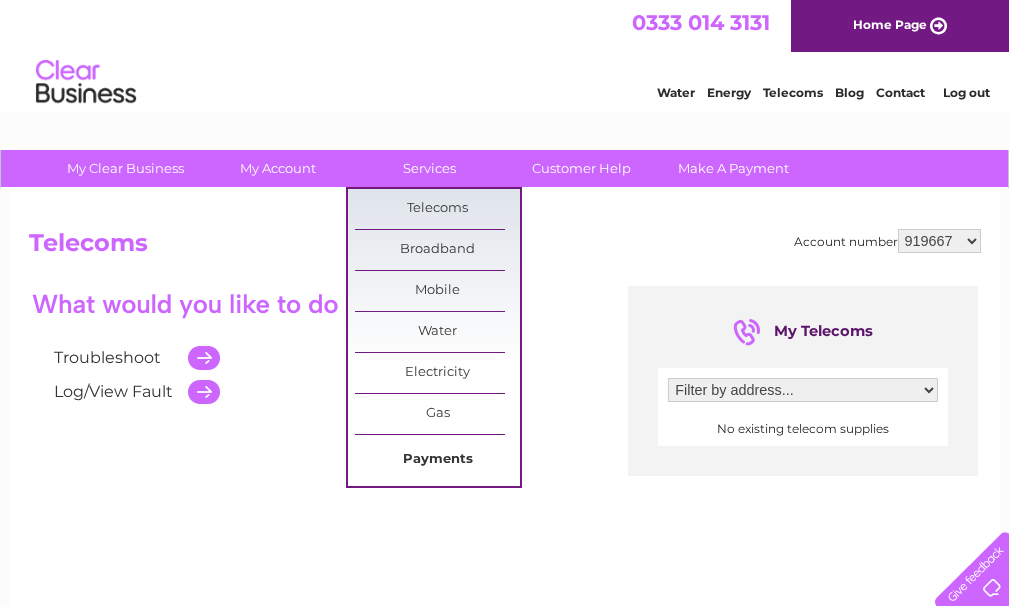 click on "Payments" at bounding box center [437, 460] 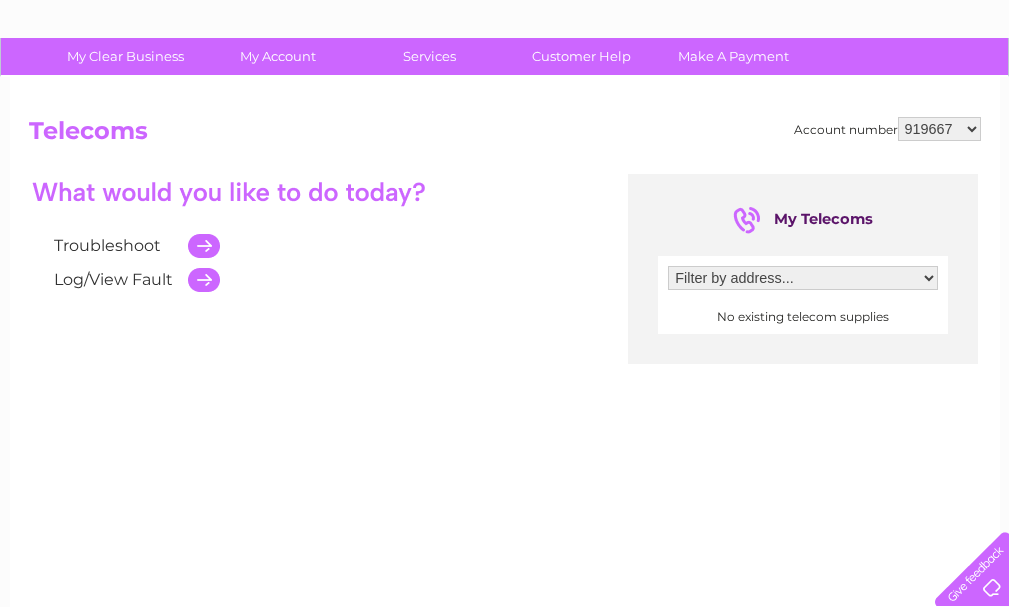 scroll, scrollTop: 0, scrollLeft: 0, axis: both 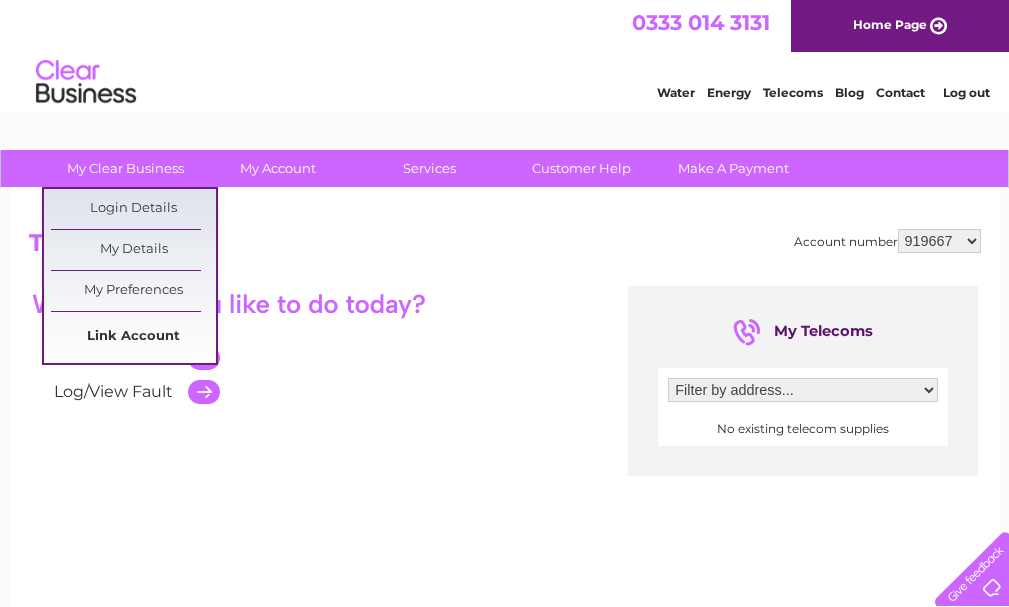 click on "Link Account" at bounding box center [133, 337] 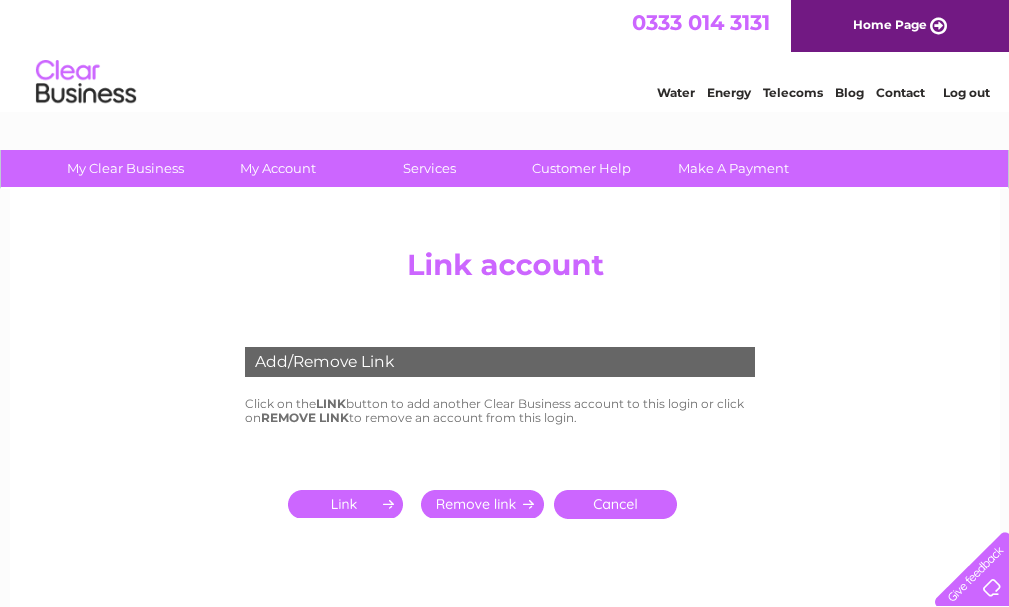 scroll, scrollTop: 0, scrollLeft: 0, axis: both 